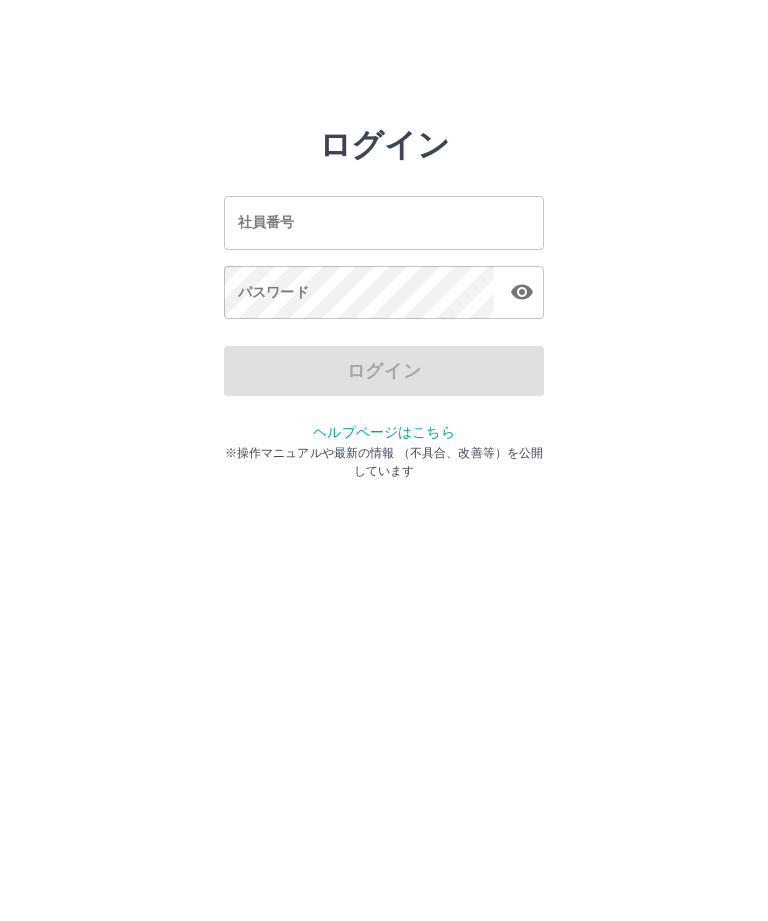 scroll, scrollTop: 0, scrollLeft: 0, axis: both 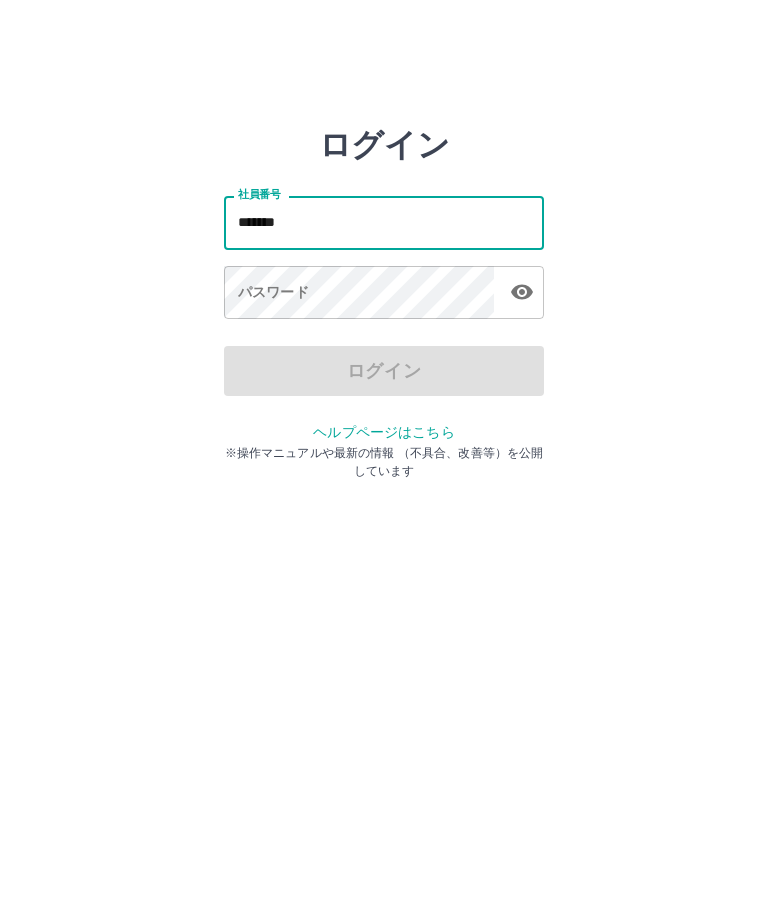 type on "*******" 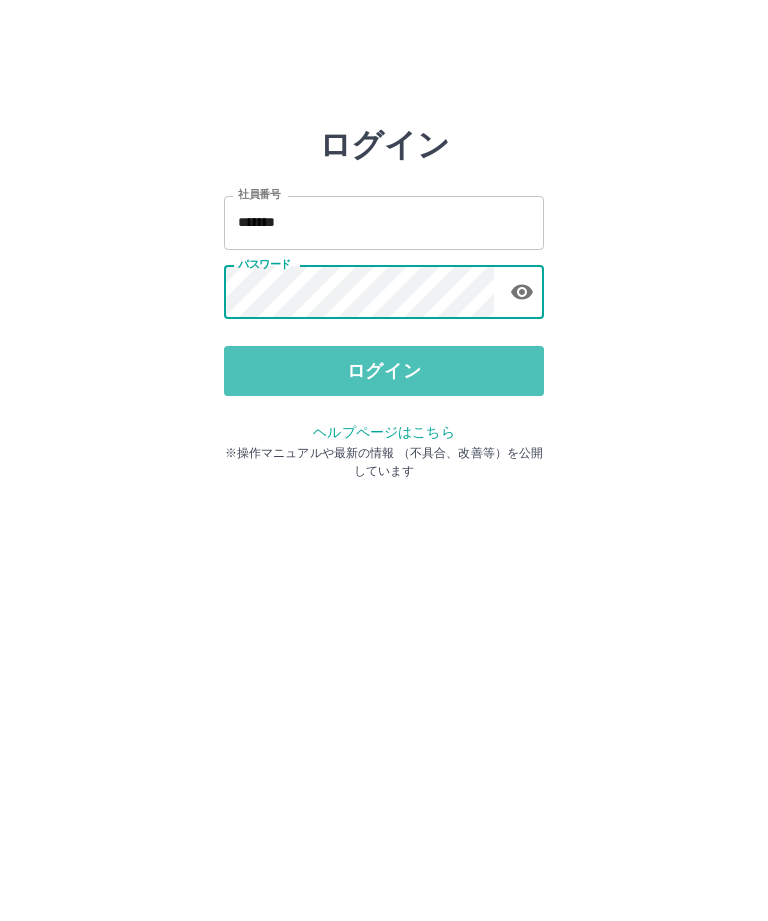 click on "ログイン" at bounding box center [384, 371] 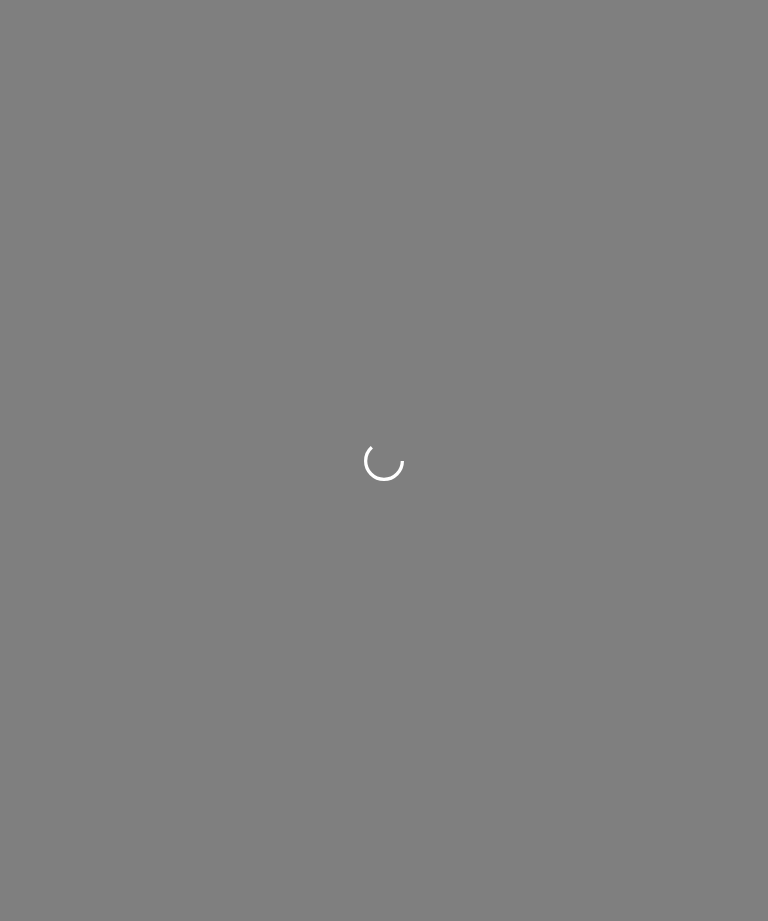scroll, scrollTop: 0, scrollLeft: 0, axis: both 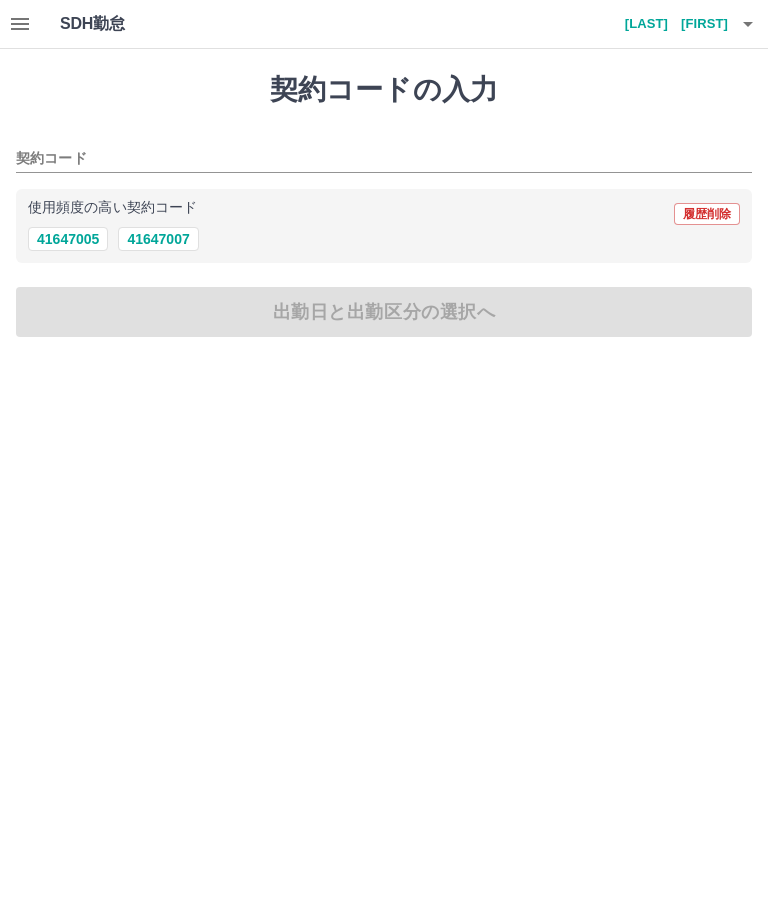 click on "41647005" at bounding box center [68, 239] 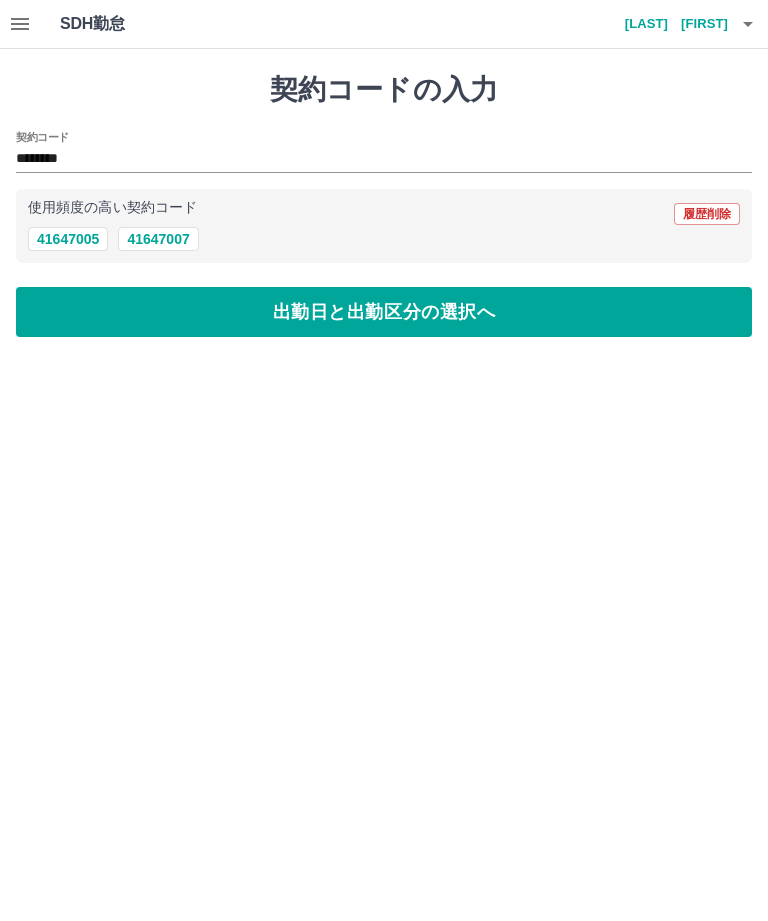 click on "出勤日と出勤区分の選択へ" at bounding box center [384, 312] 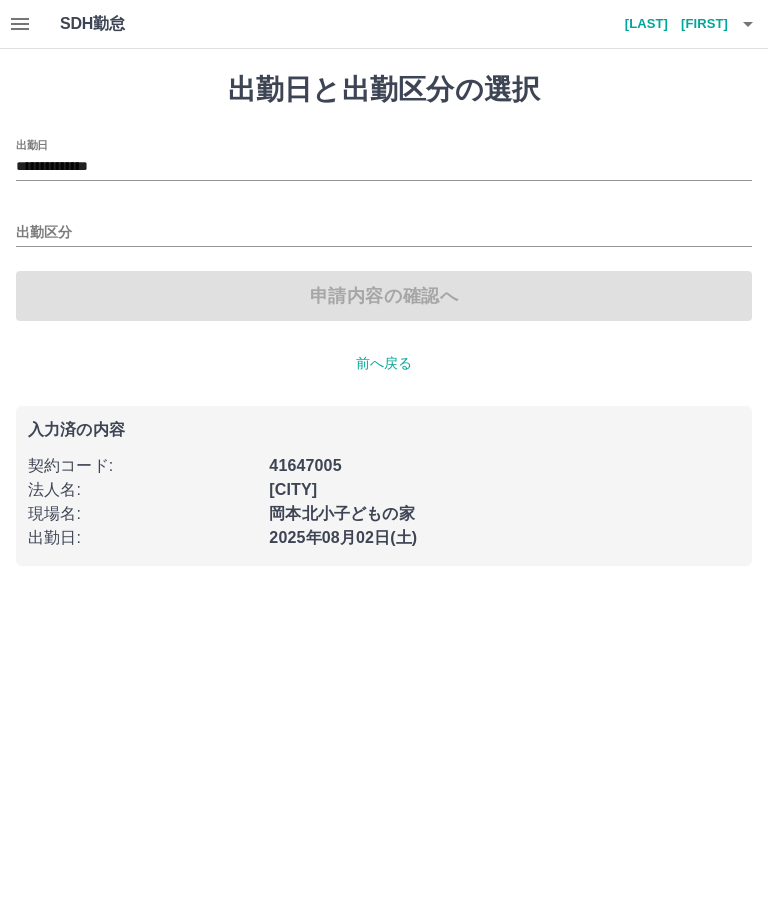 click on "**********" at bounding box center (384, 167) 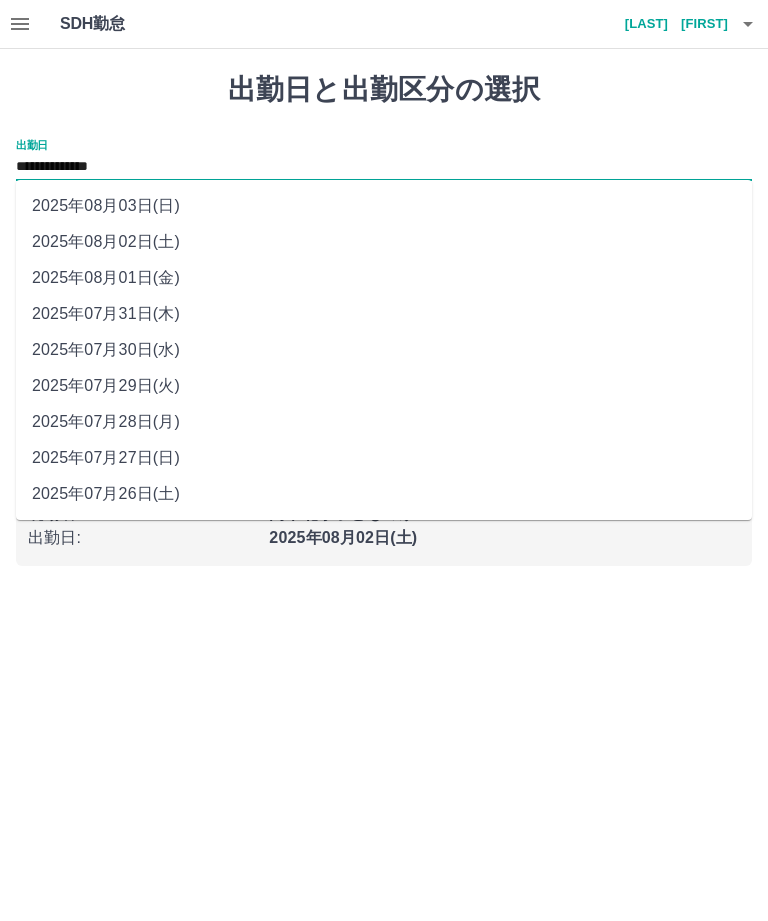 click on "2025年08月01日(金)" at bounding box center (384, 278) 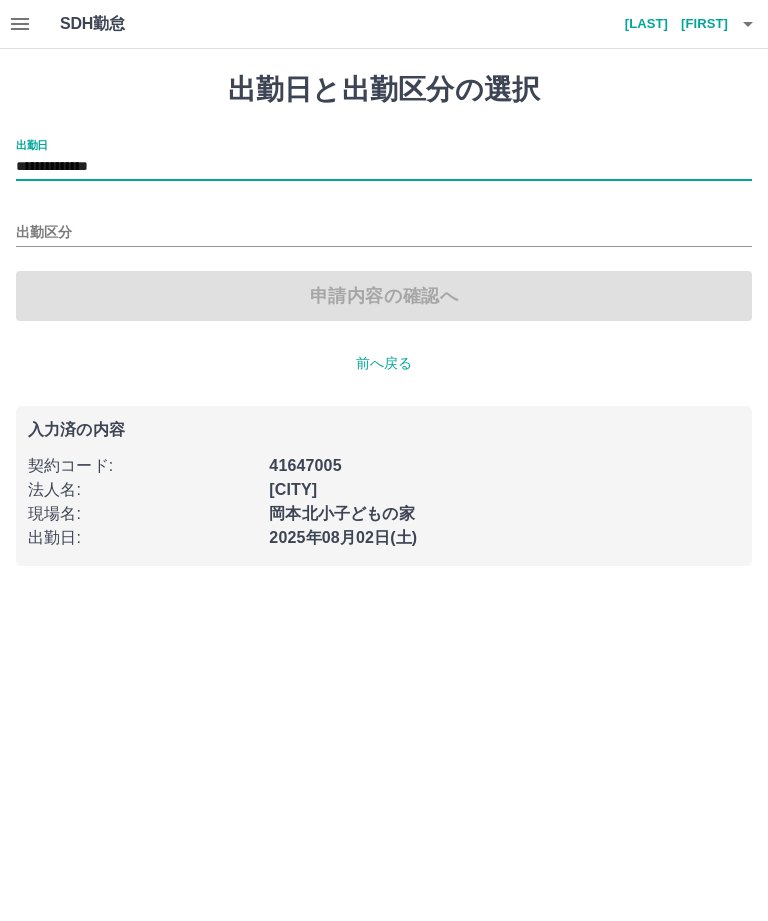 type on "**********" 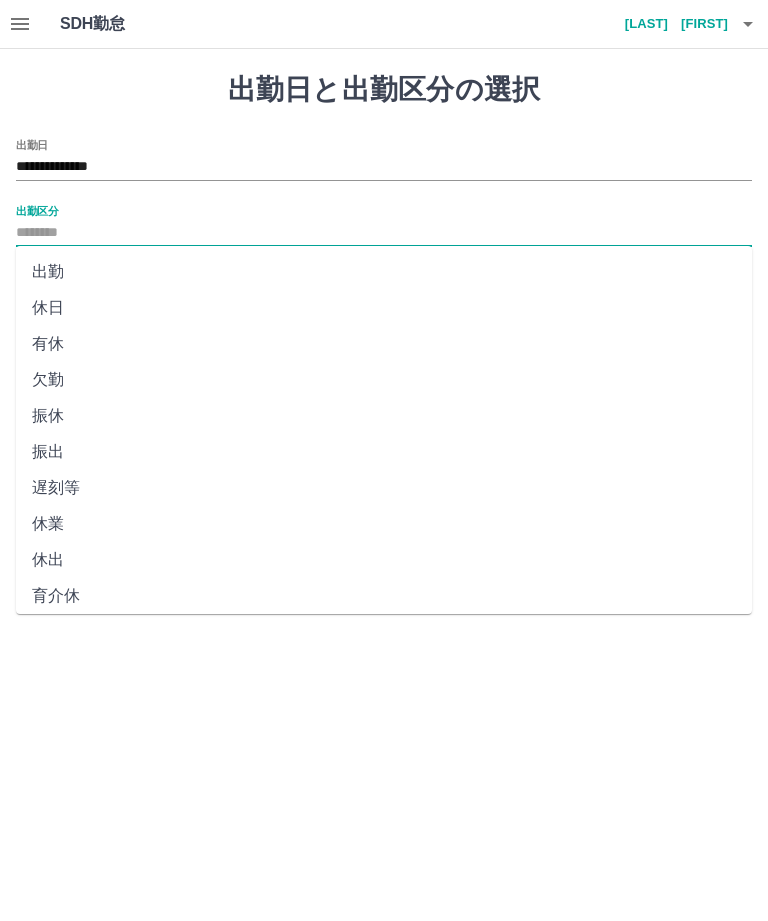 click on "出勤" at bounding box center (384, 272) 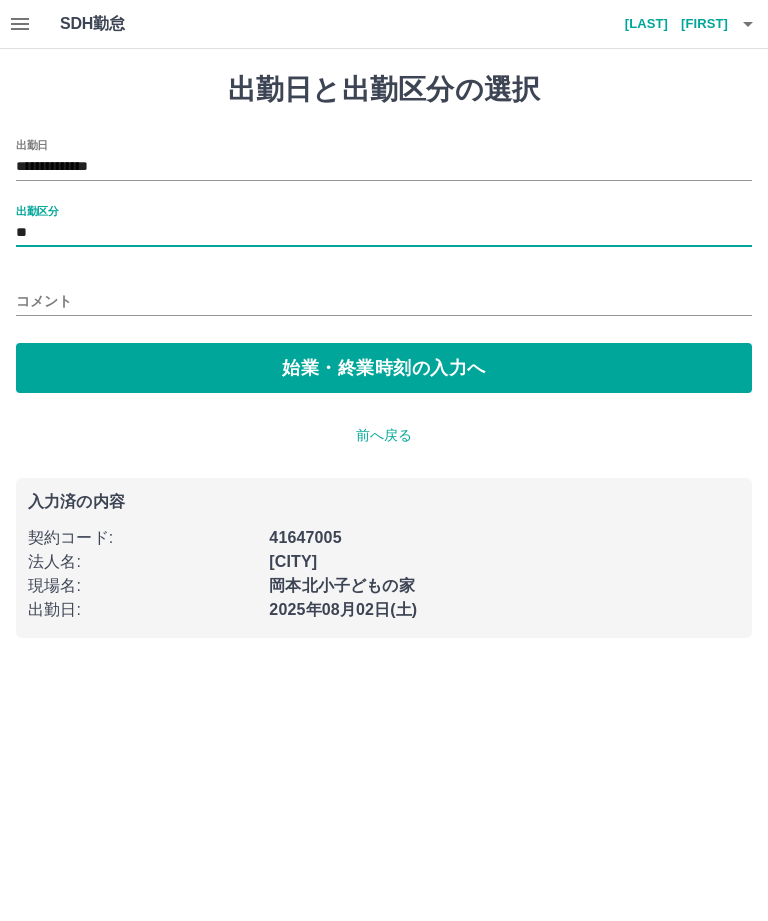 click on "始業・終業時刻の入力へ" at bounding box center [384, 368] 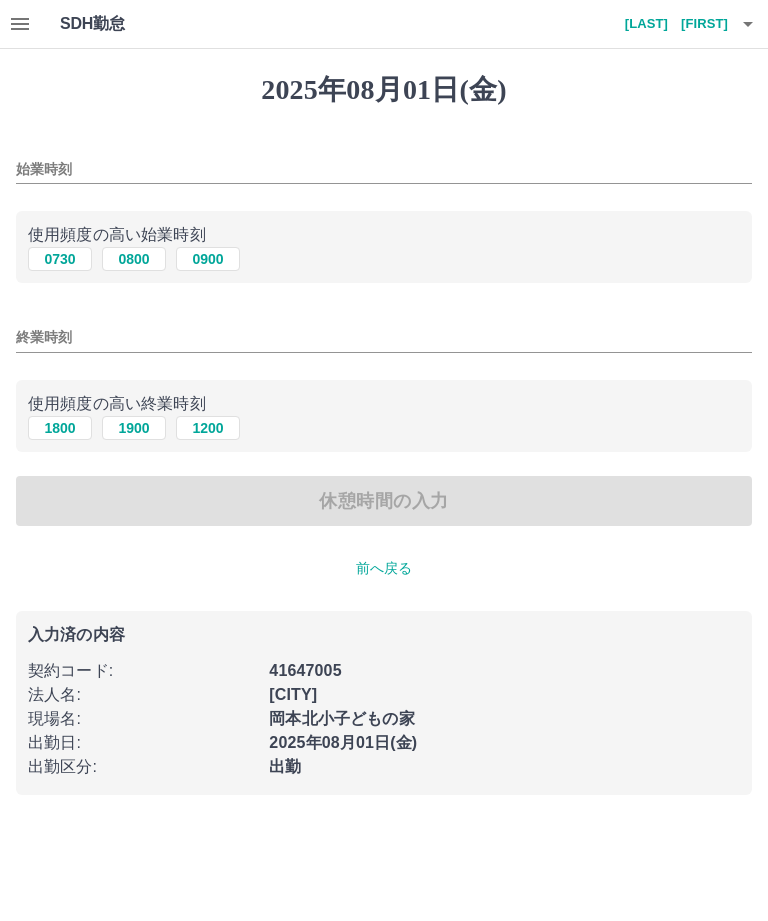 click on "0730" at bounding box center (60, 259) 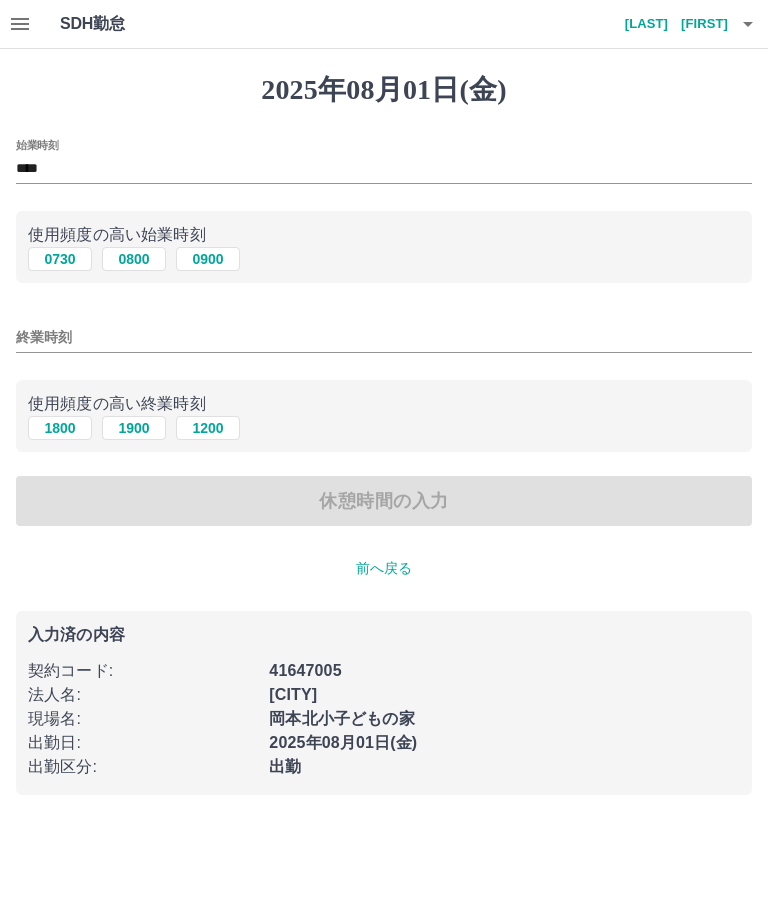 click on "終業時刻" at bounding box center (384, 337) 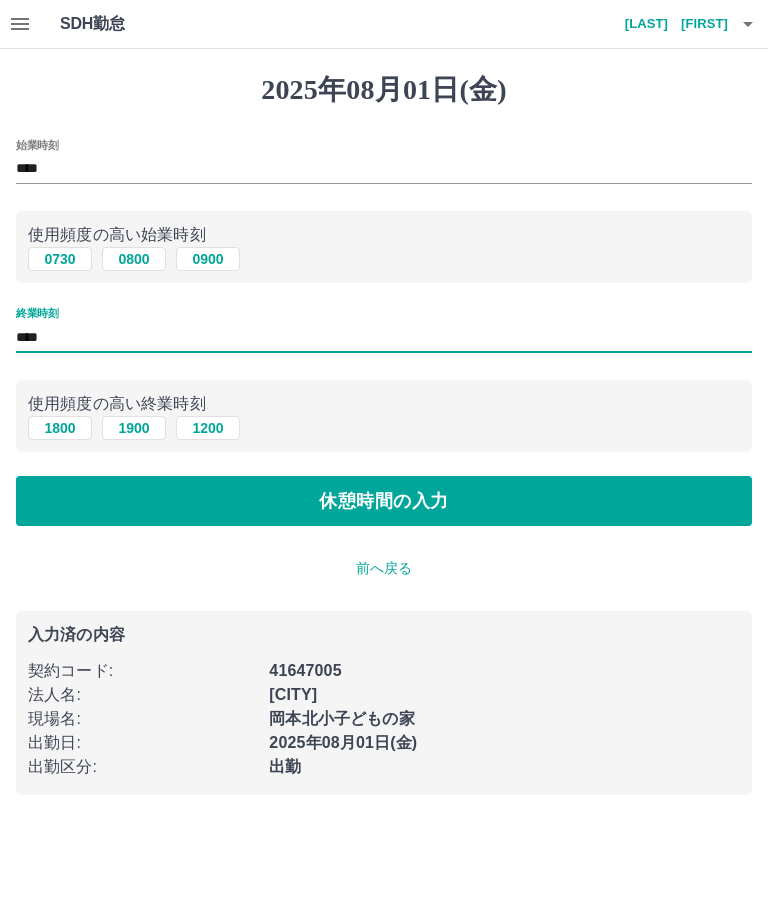 type on "****" 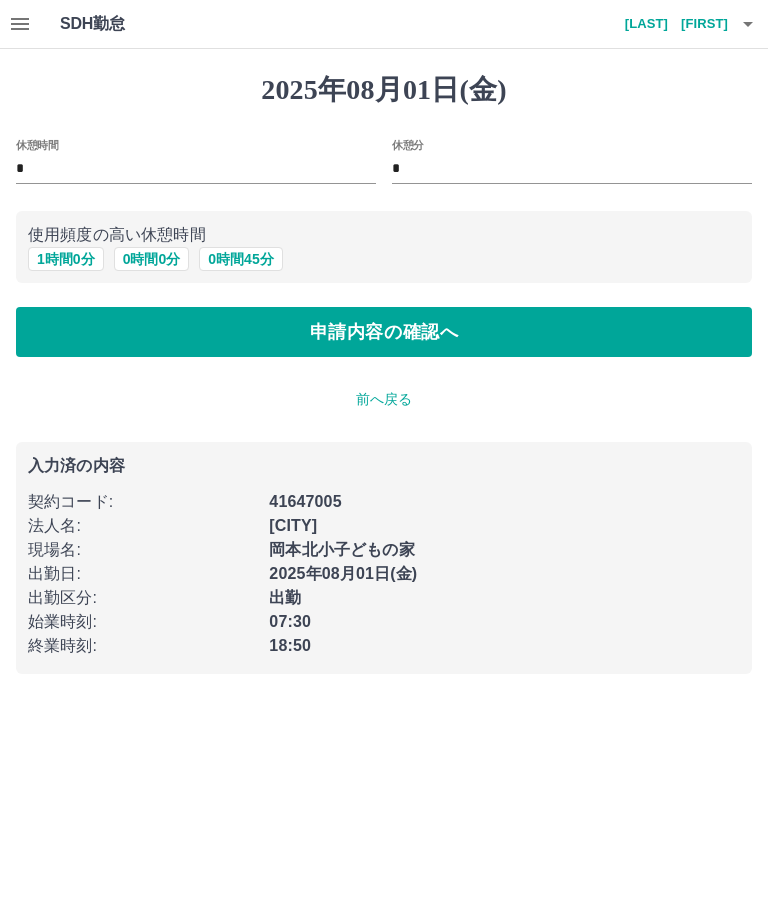 click on "1 時間 0 分" at bounding box center (66, 259) 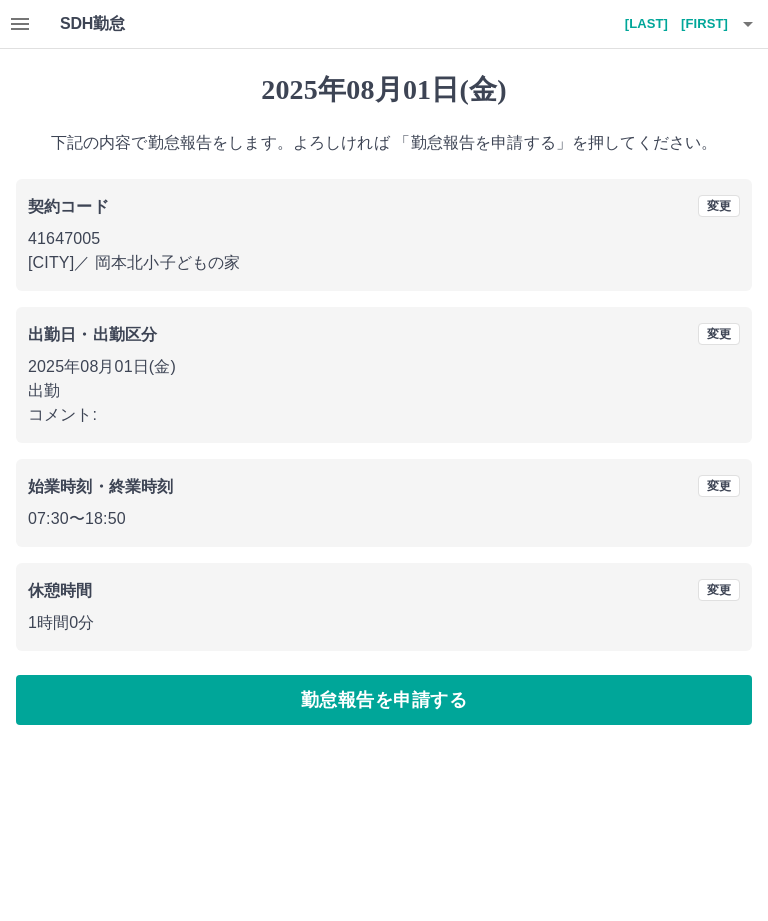 click on "勤怠報告を申請する" at bounding box center [384, 700] 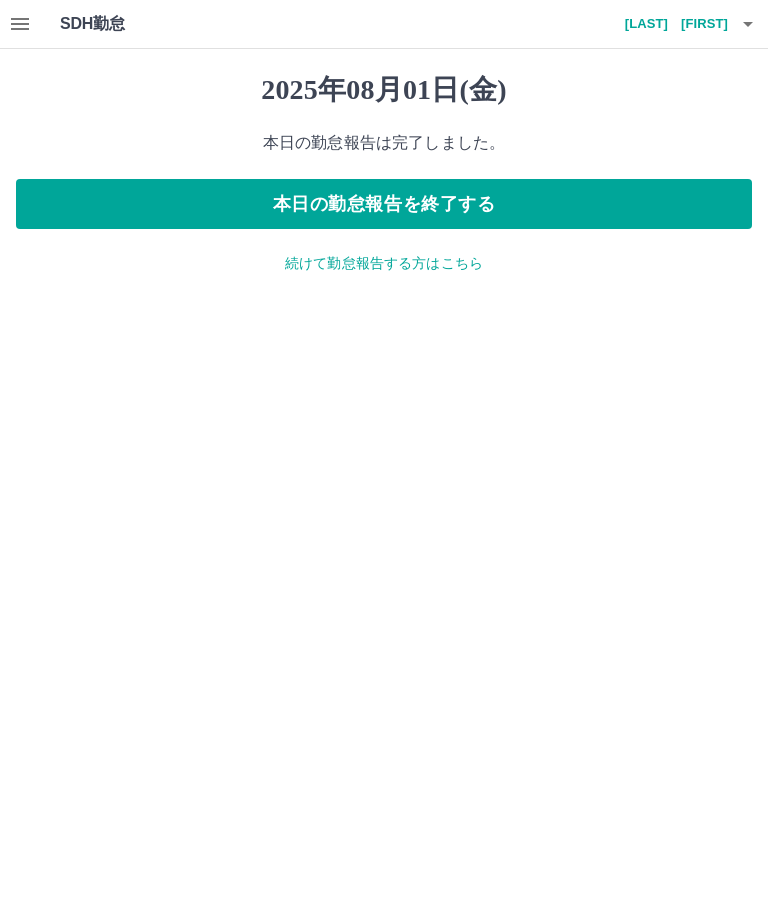 click on "本日の勤怠報告を終了する" at bounding box center (384, 204) 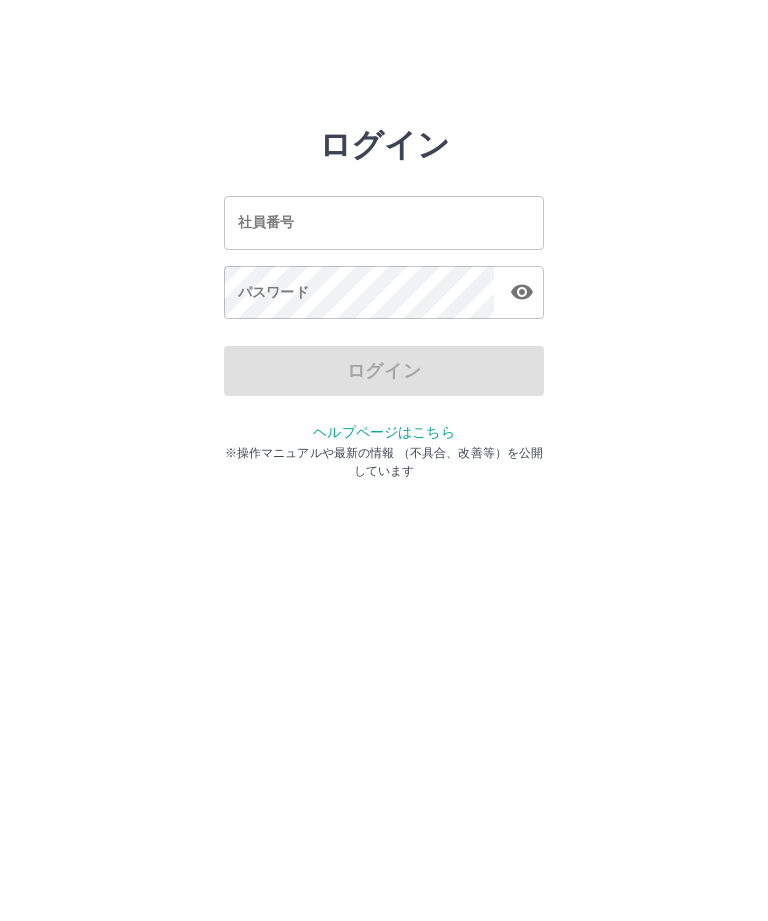 scroll, scrollTop: 0, scrollLeft: 0, axis: both 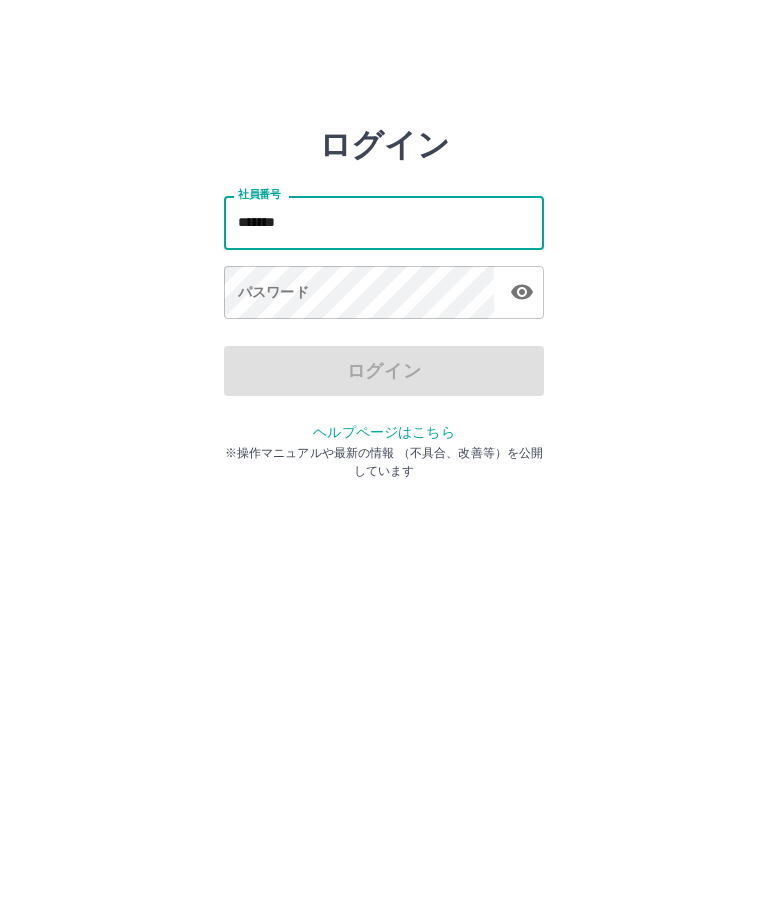 type on "*******" 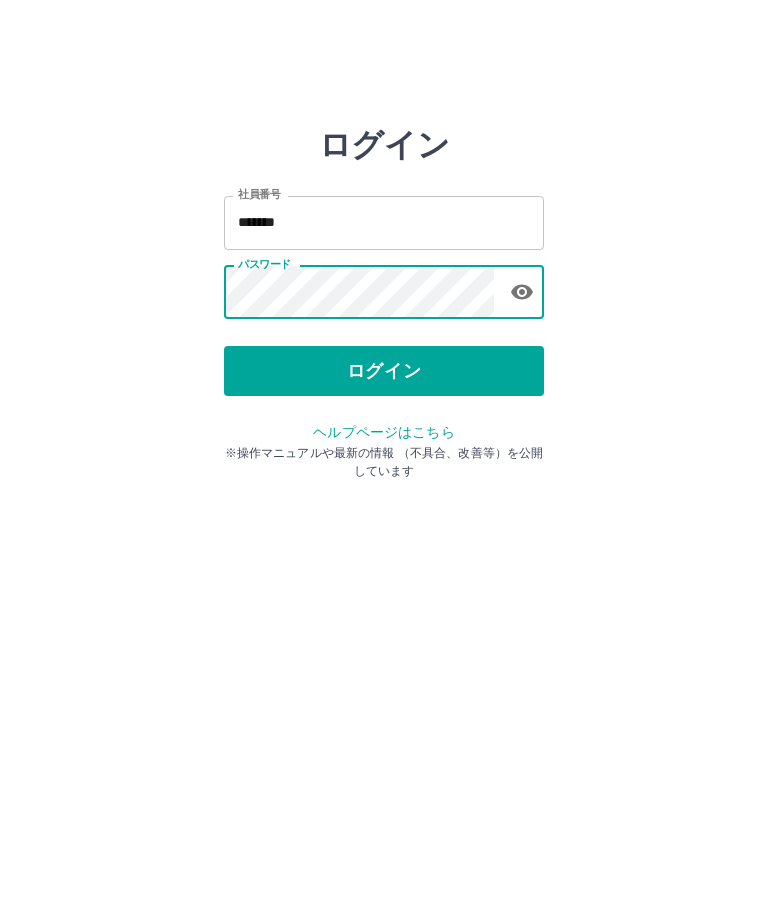 click on "ログイン" at bounding box center [384, 371] 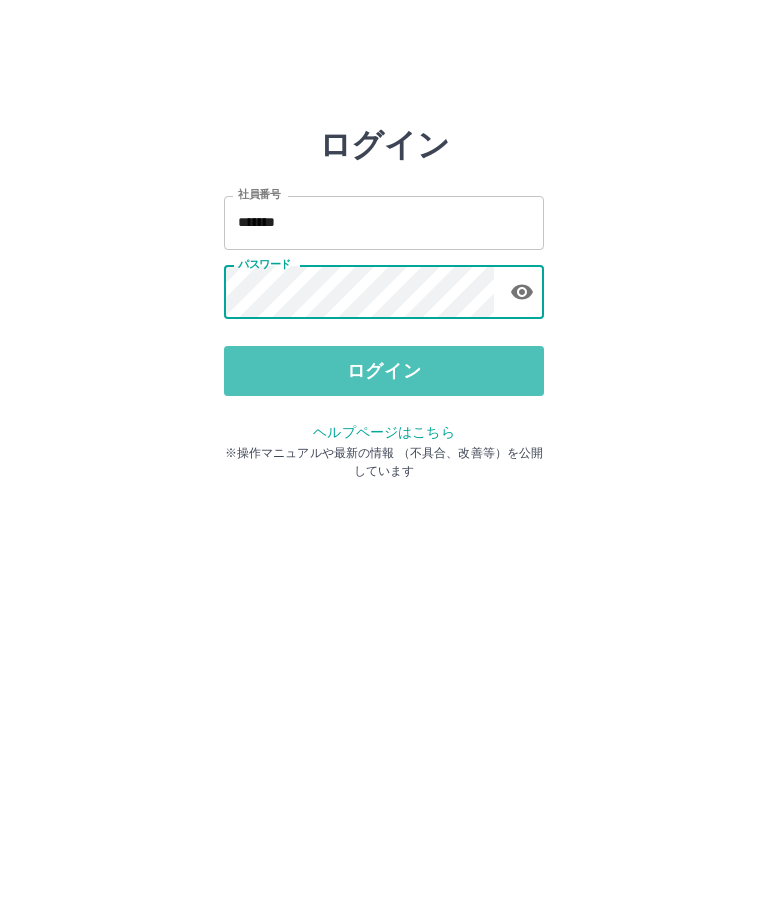 click on "ログイン" at bounding box center [384, 371] 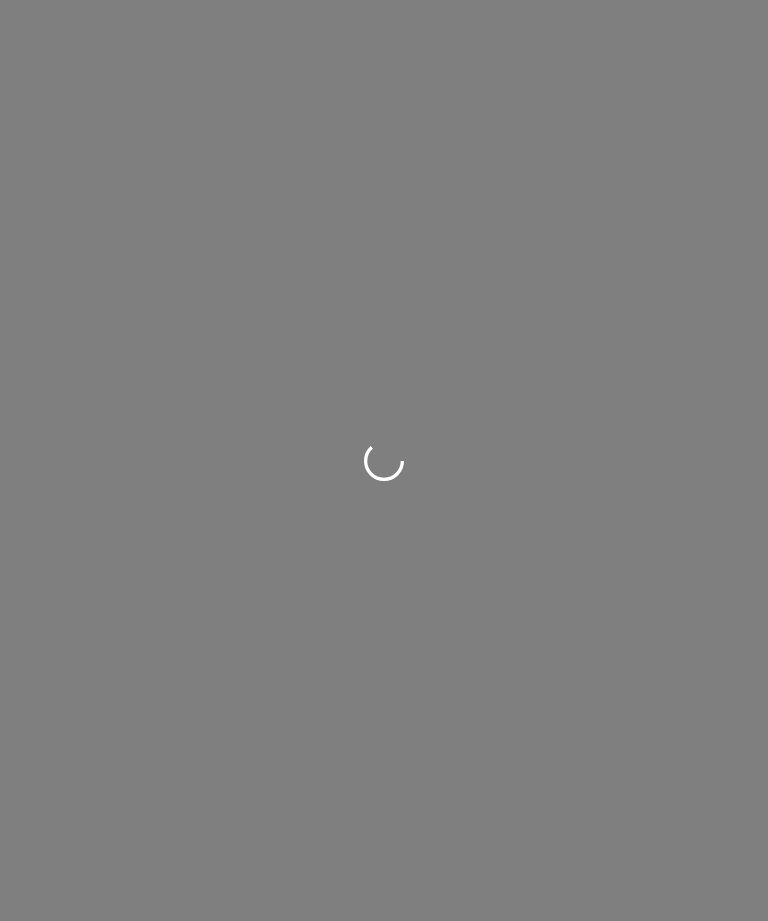 scroll, scrollTop: 0, scrollLeft: 0, axis: both 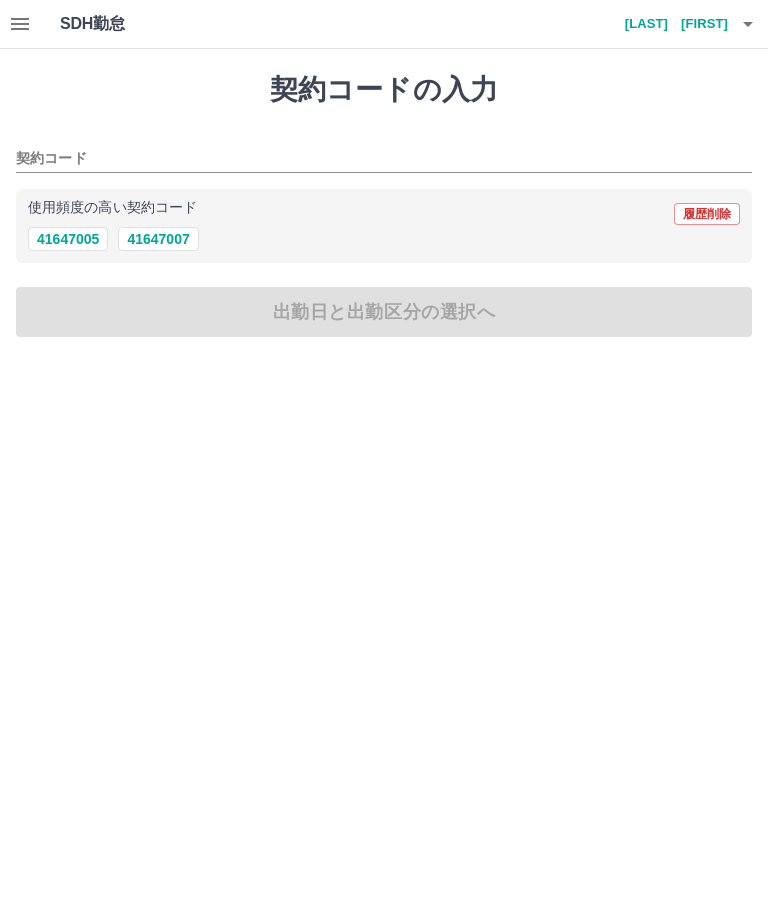 click on "41647005" at bounding box center [68, 239] 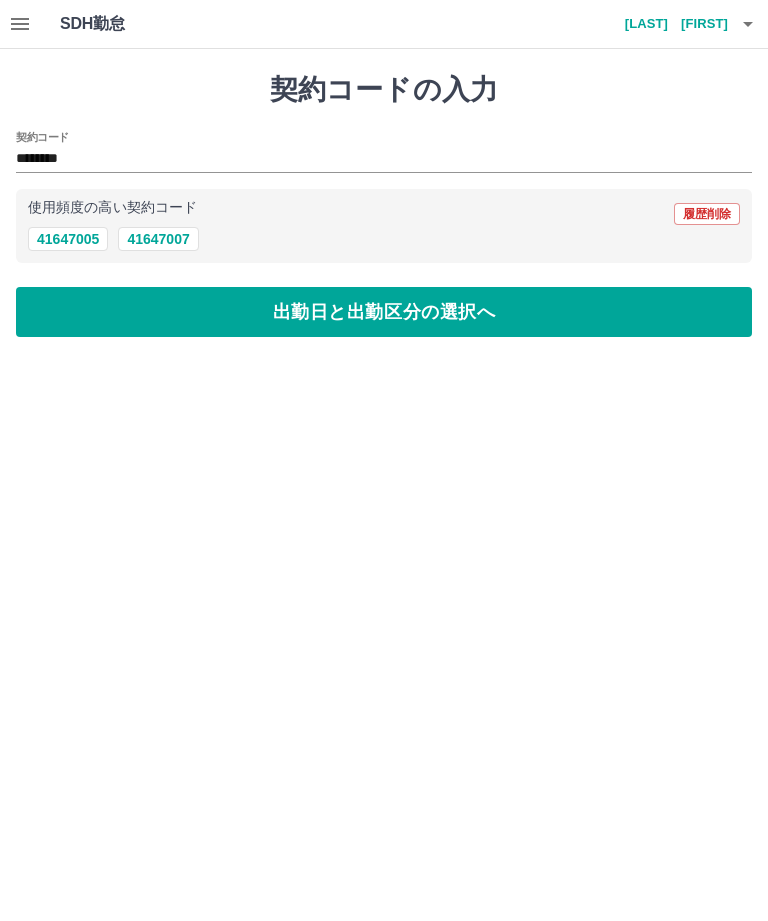 type on "********" 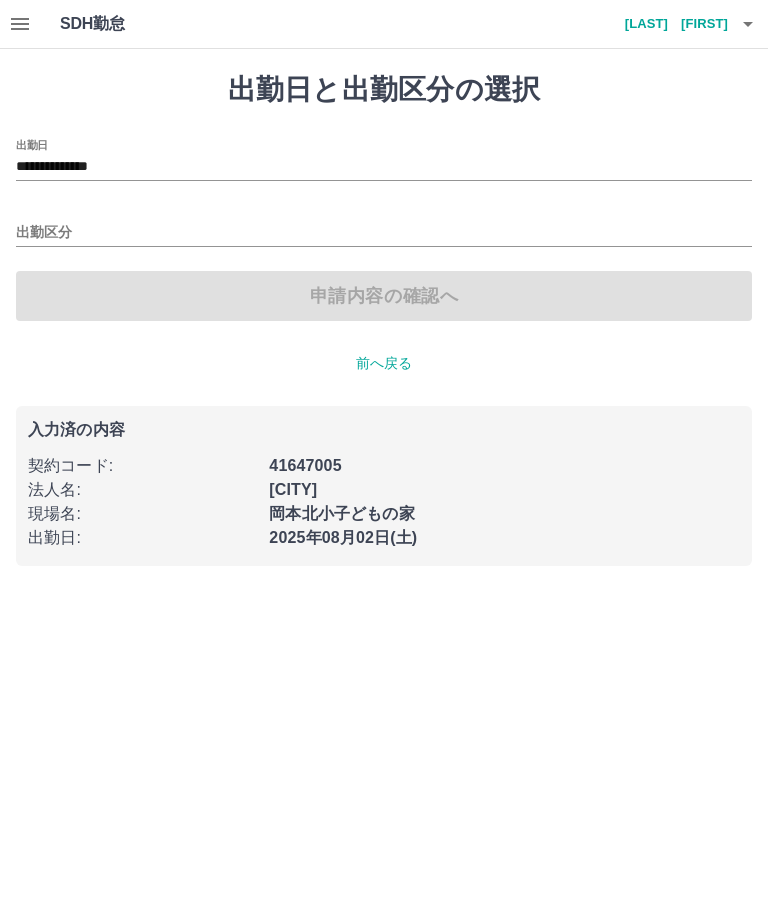 click on "出勤区分" at bounding box center (384, 233) 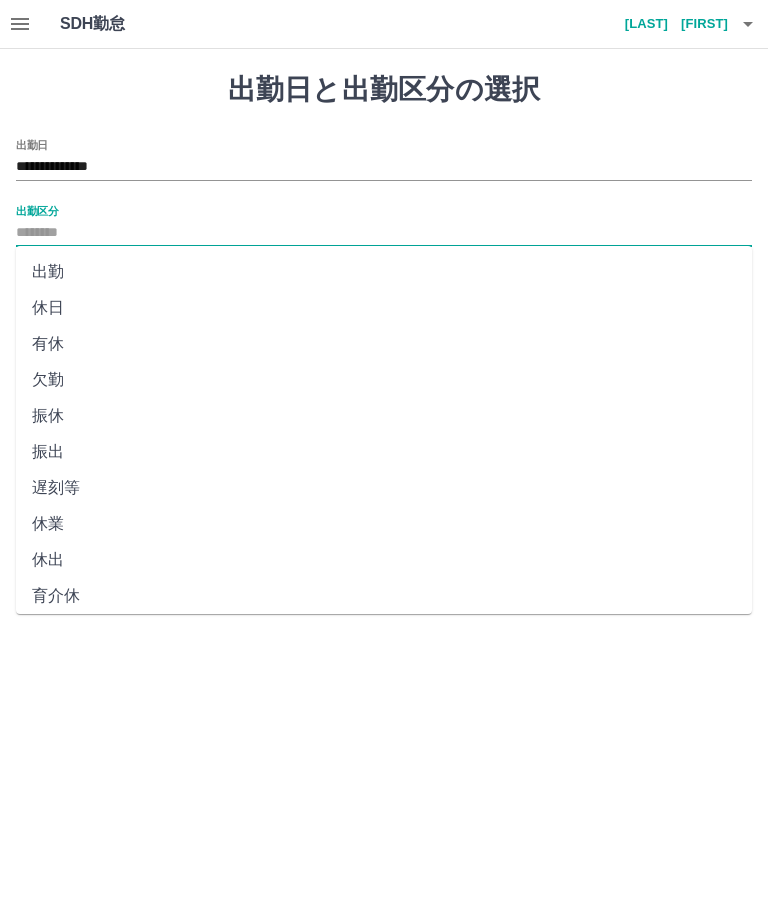 click on "出勤" at bounding box center [384, 272] 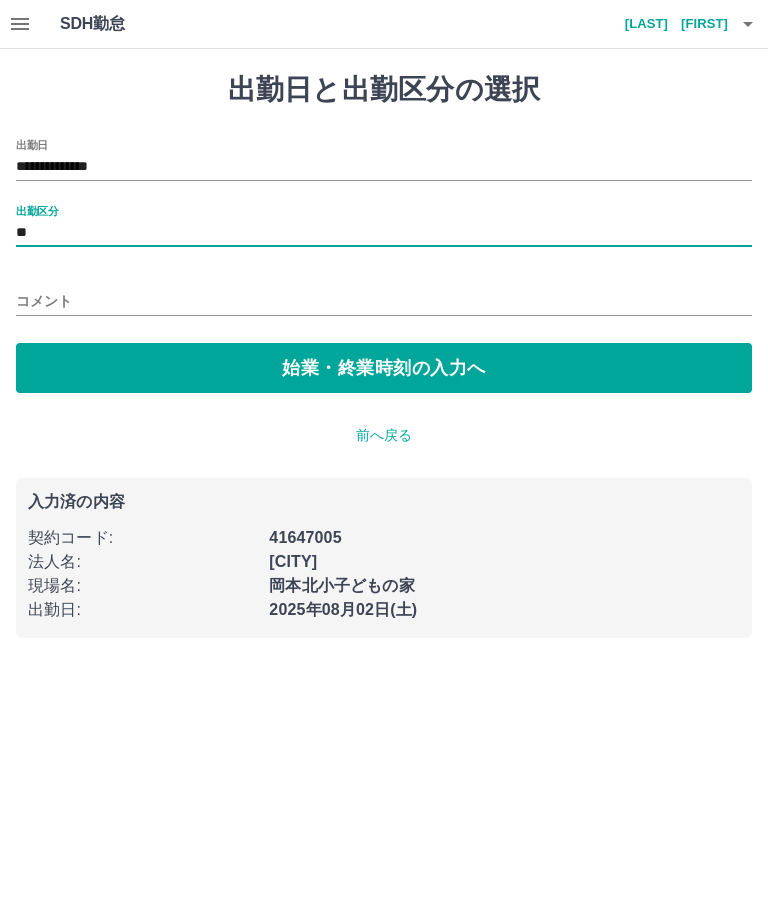 click on "始業・終業時刻の入力へ" at bounding box center [384, 368] 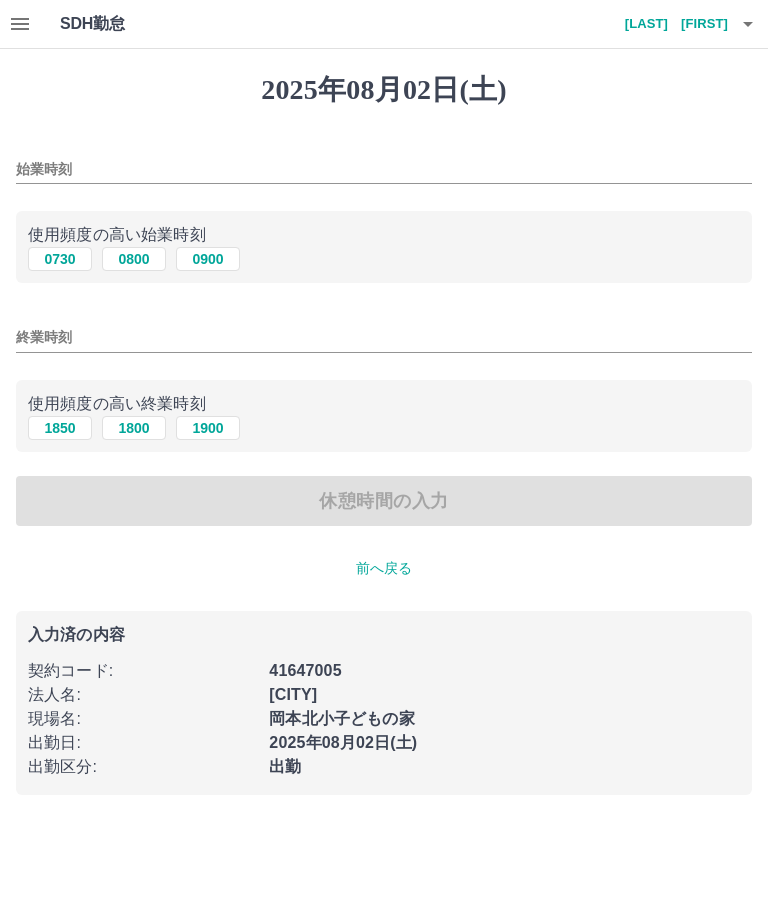 click on "0730" at bounding box center (60, 259) 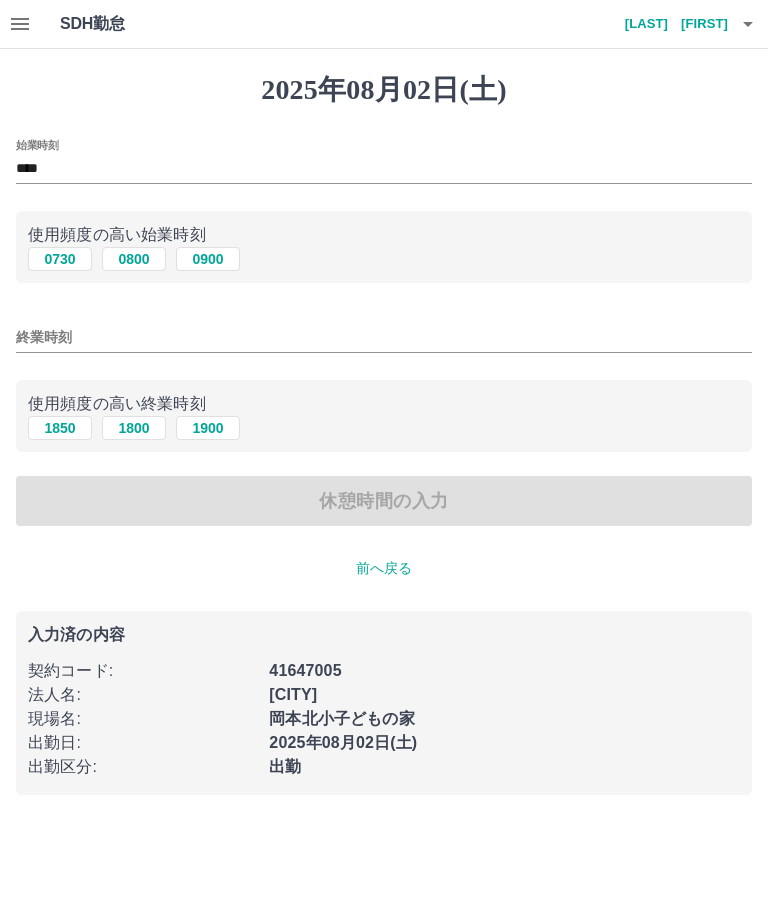 click on "1800" at bounding box center [134, 428] 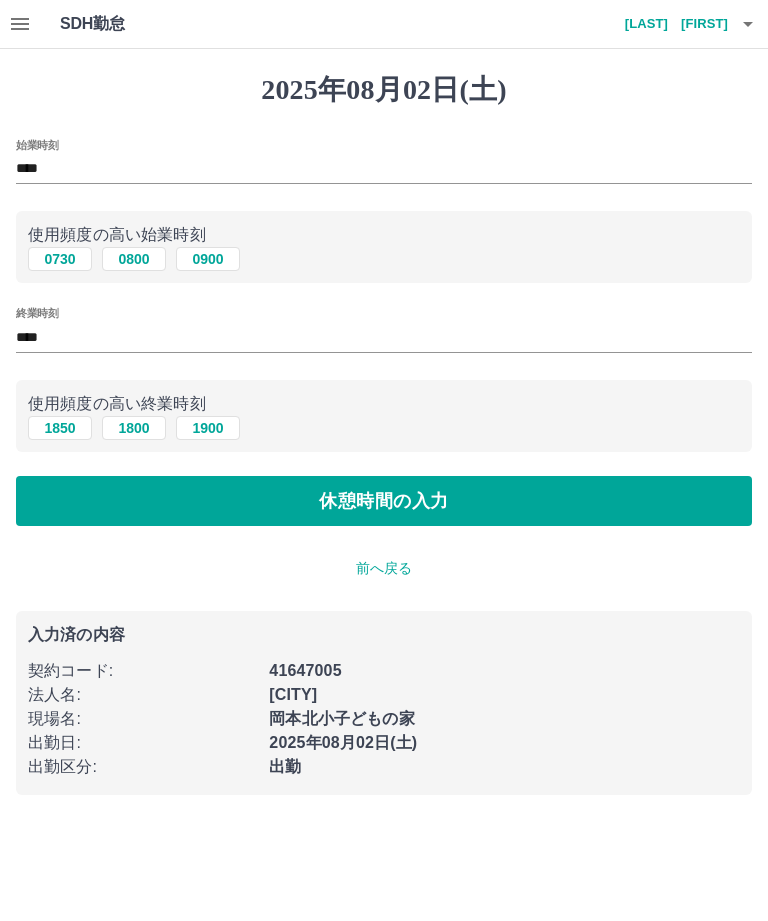 click on "休憩時間の入力" at bounding box center [384, 501] 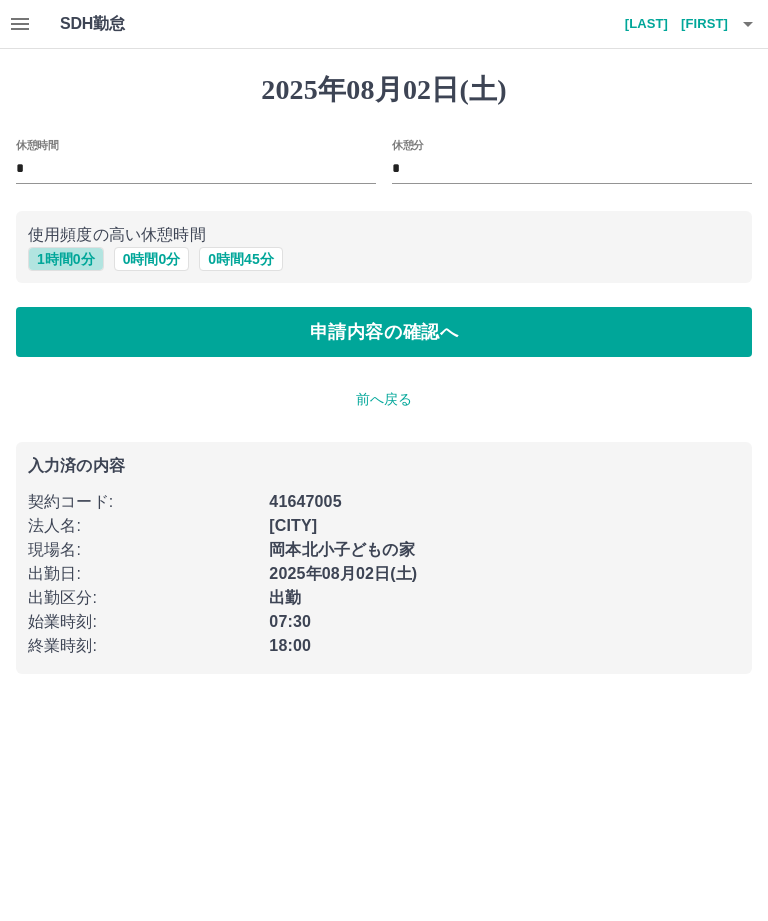 click on "1 時間 0 分" at bounding box center (66, 259) 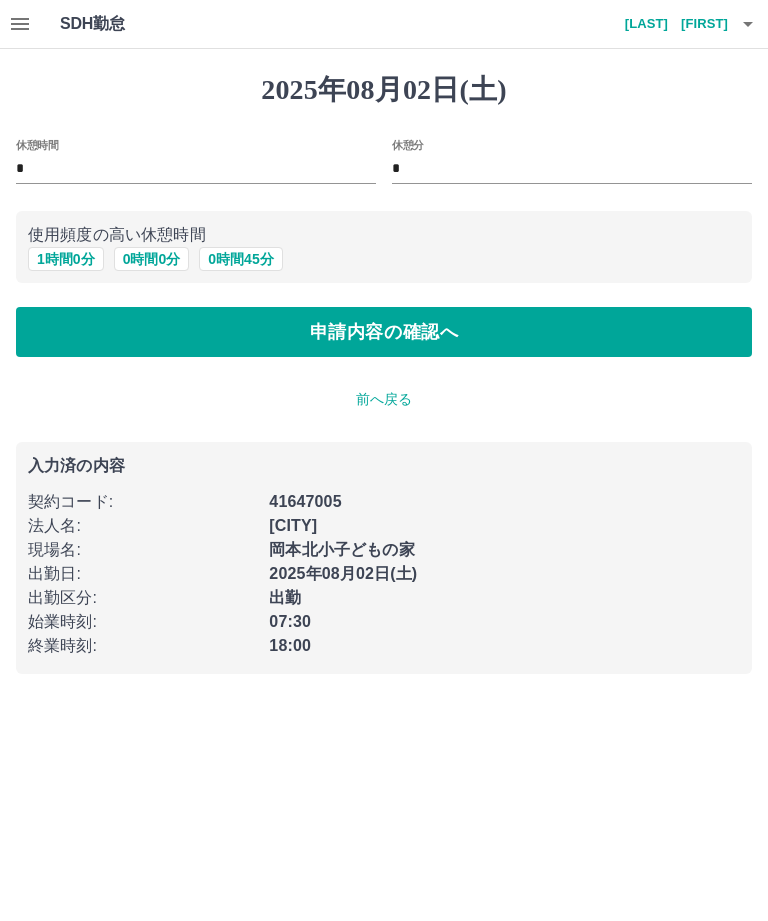 click on "申請内容の確認へ" at bounding box center [384, 332] 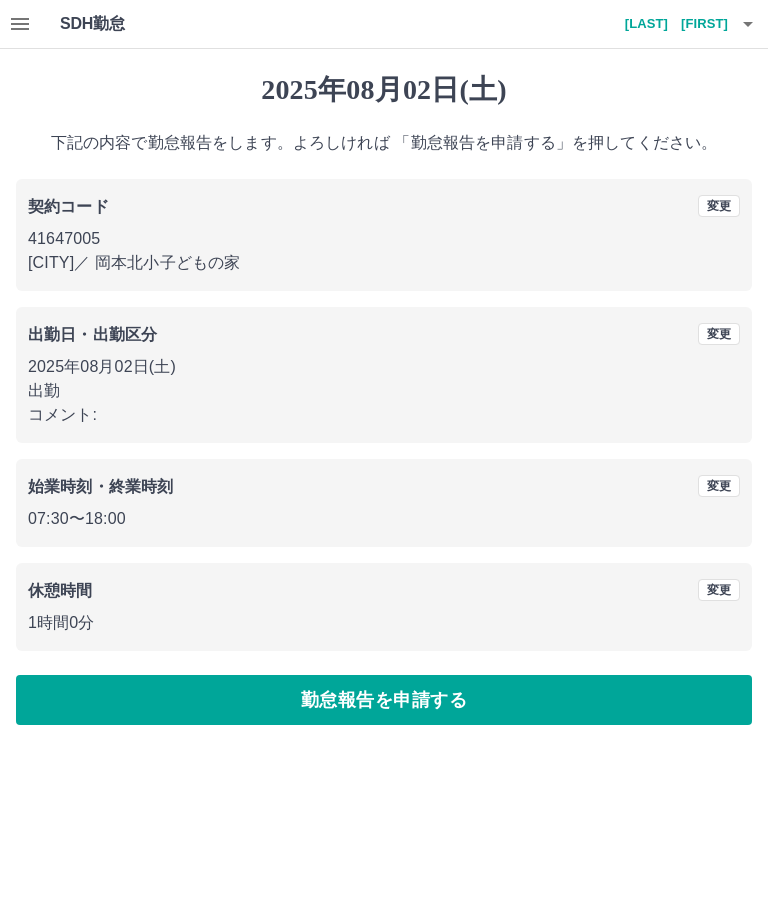 click on "勤怠報告を申請する" at bounding box center [384, 700] 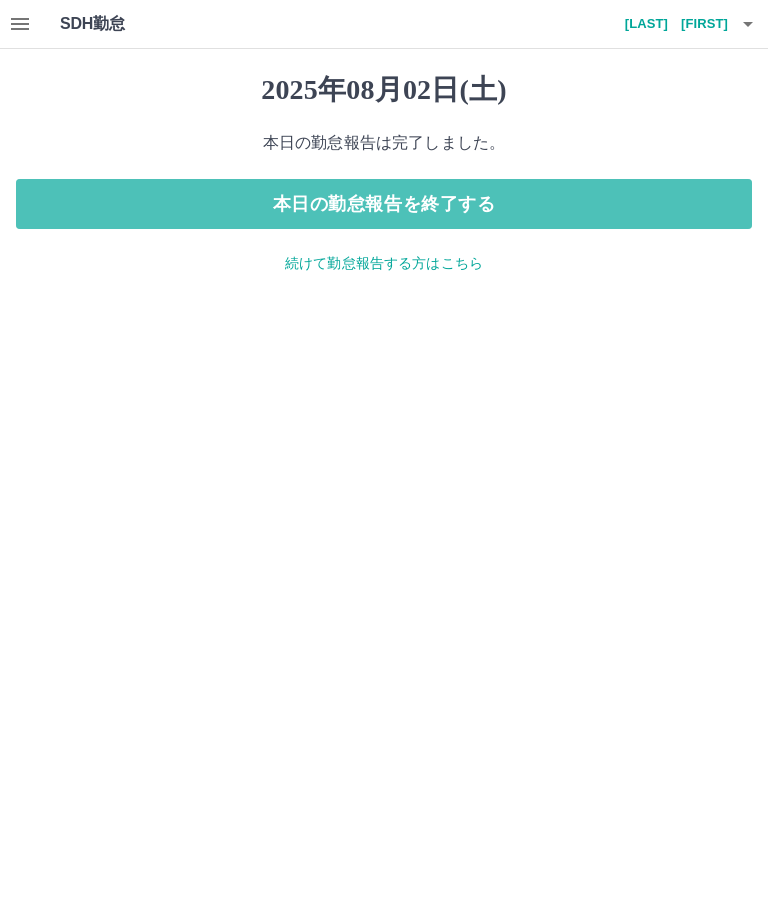 click on "本日の勤怠報告を終了する" at bounding box center (384, 204) 